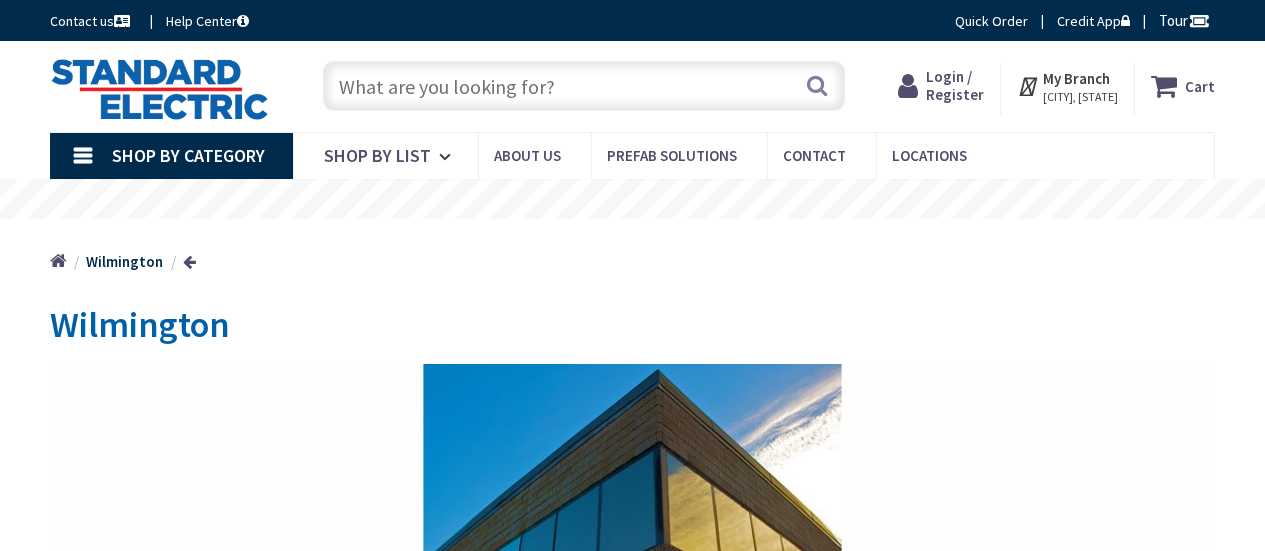 scroll, scrollTop: 0, scrollLeft: 0, axis: both 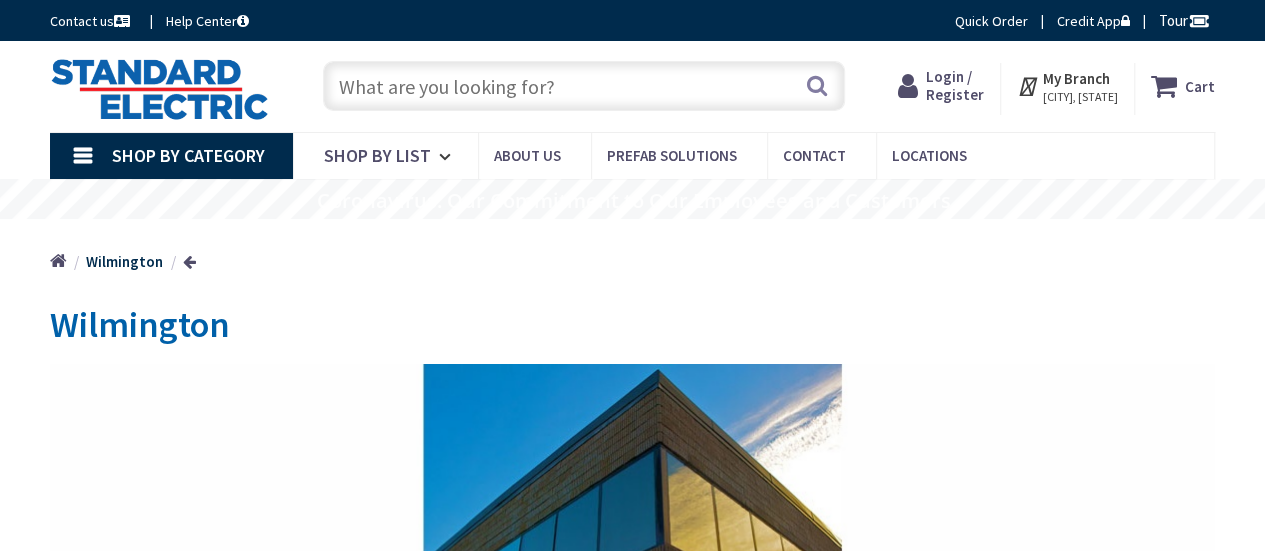 click on "Login / Register" at bounding box center (955, 85) 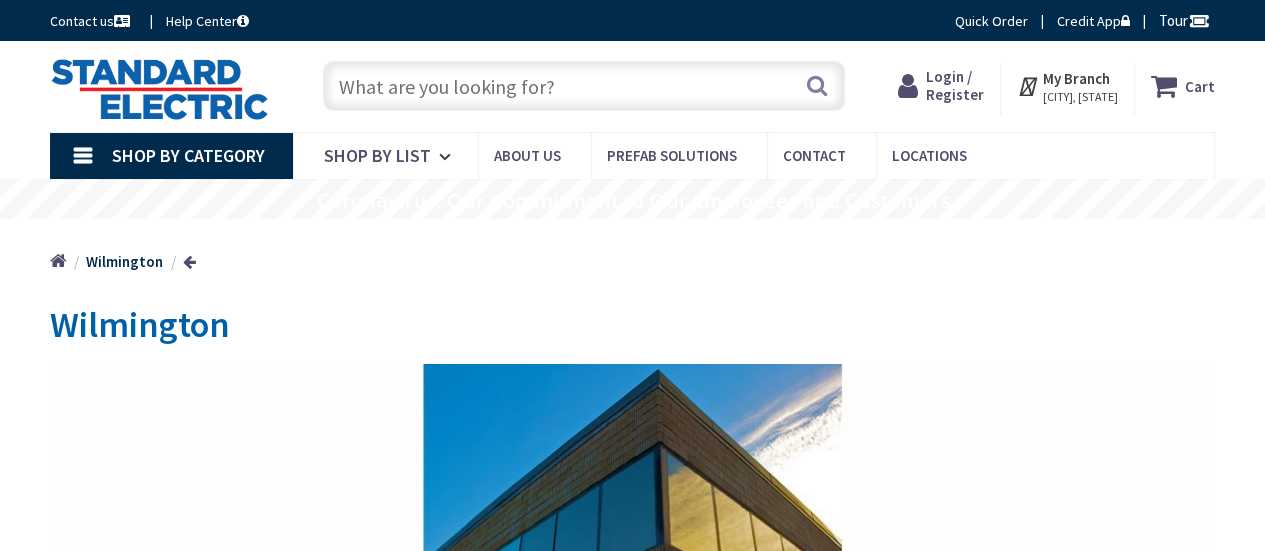 scroll, scrollTop: 0, scrollLeft: 0, axis: both 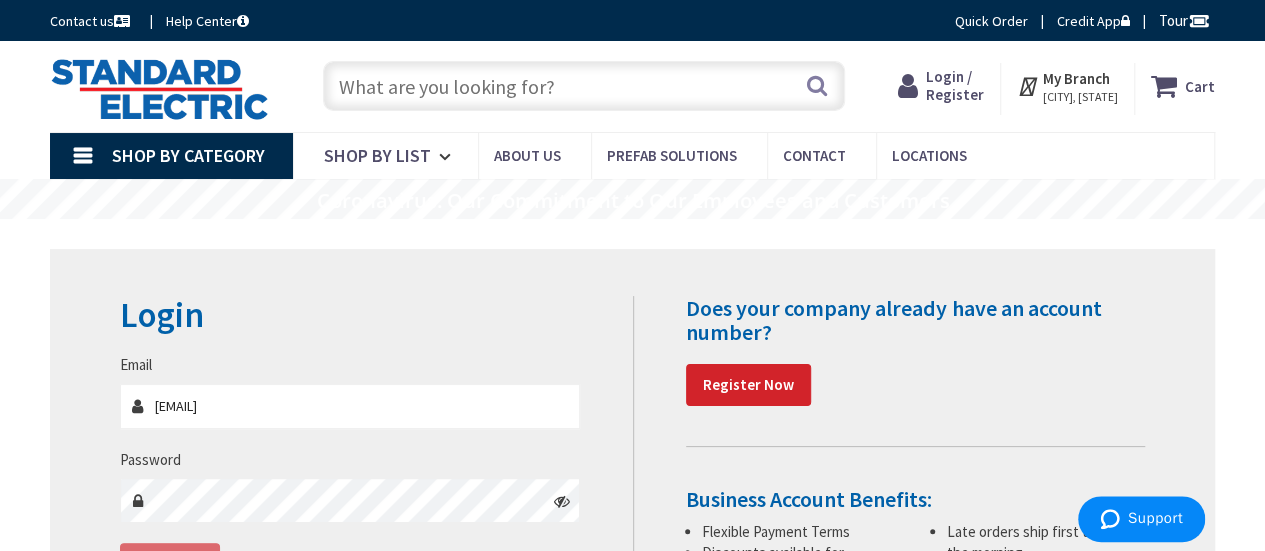 type on "brennancooling-heating@comcast.net" 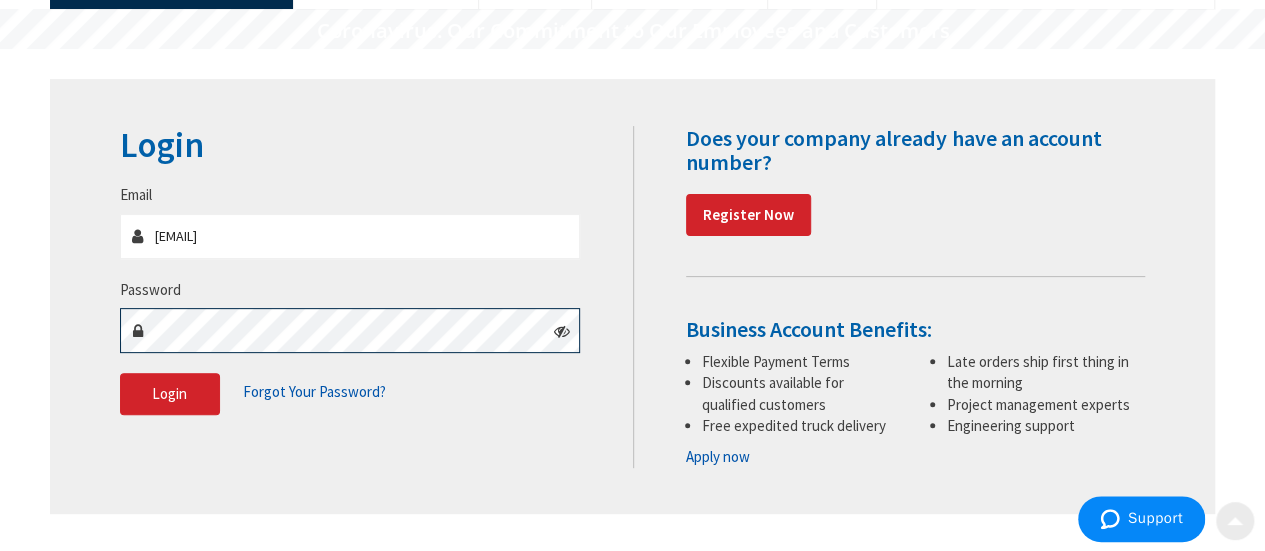 scroll, scrollTop: 200, scrollLeft: 0, axis: vertical 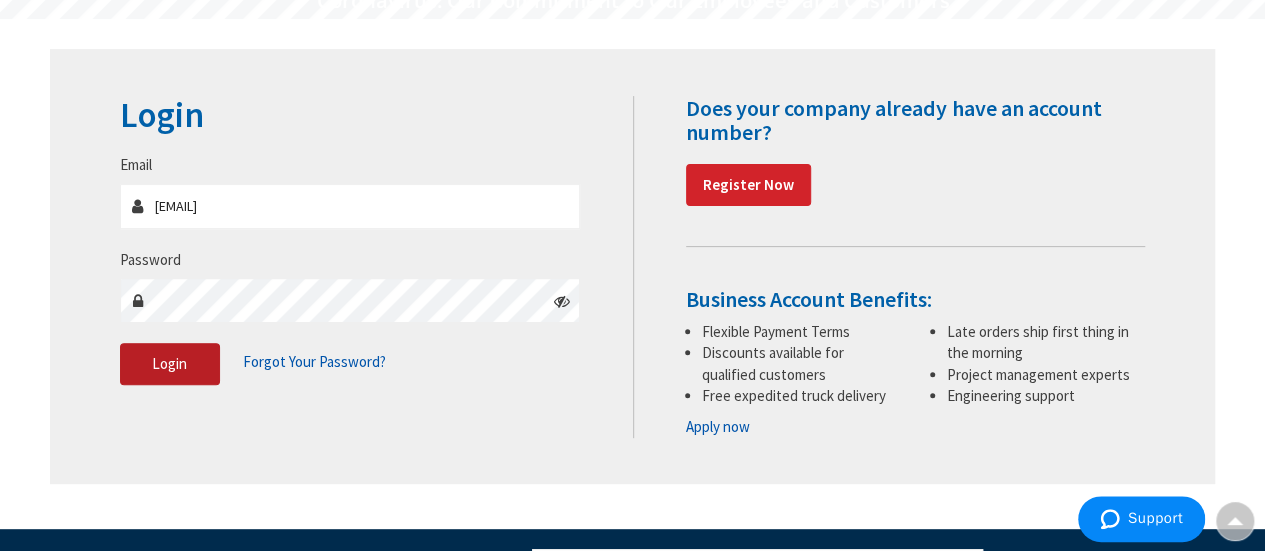 click on "Login" at bounding box center [170, 364] 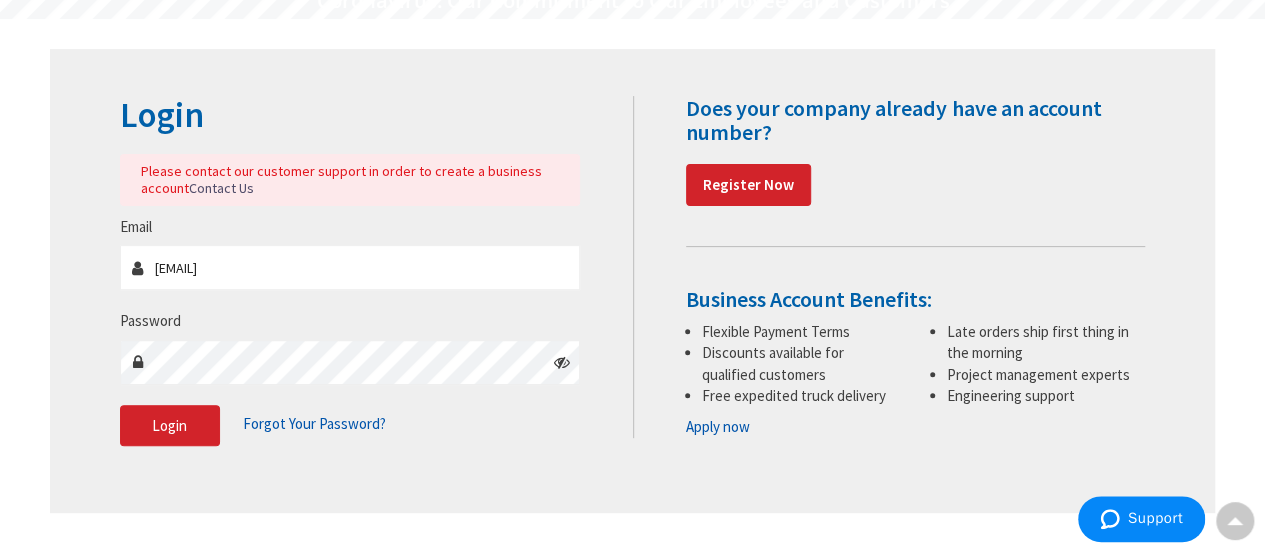 click on "Forgot Your Password?" at bounding box center (314, 423) 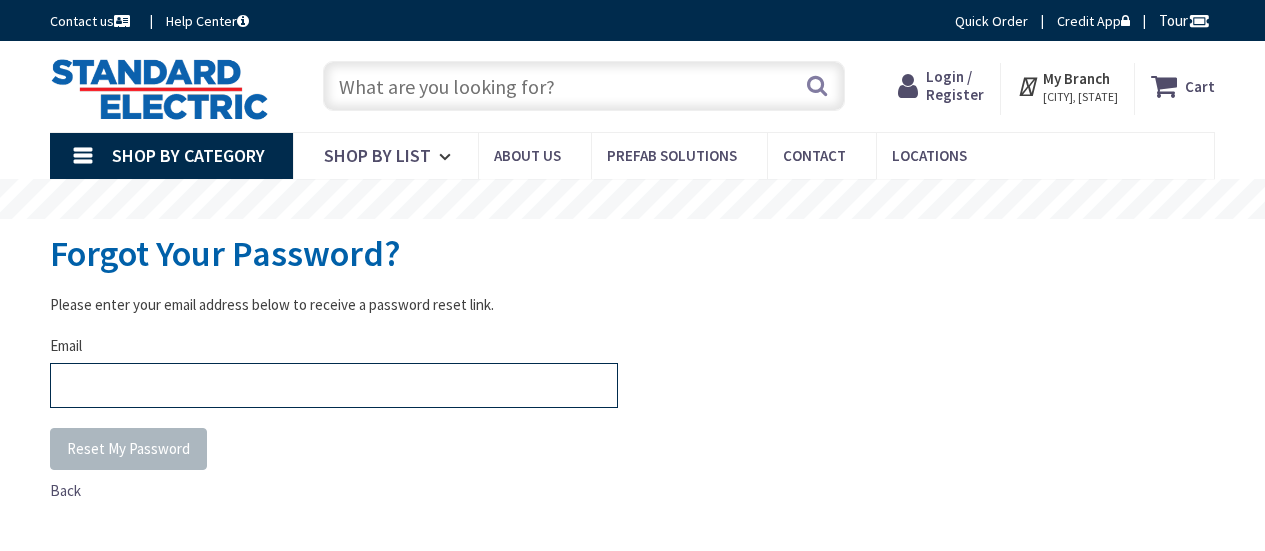 click on "Email" at bounding box center [334, 385] 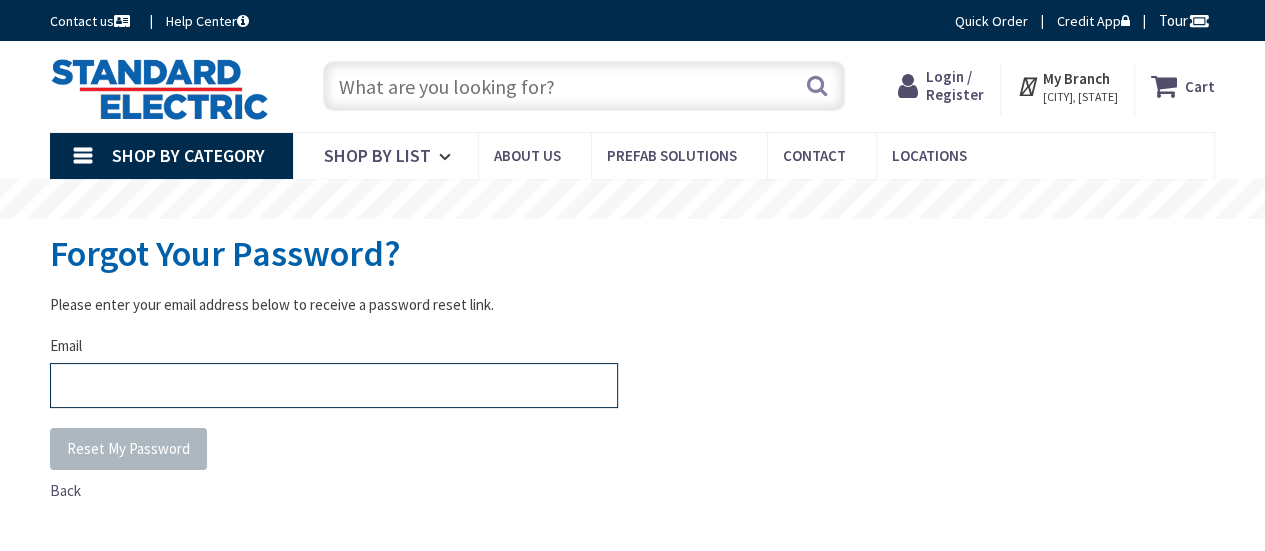 scroll, scrollTop: 0, scrollLeft: 0, axis: both 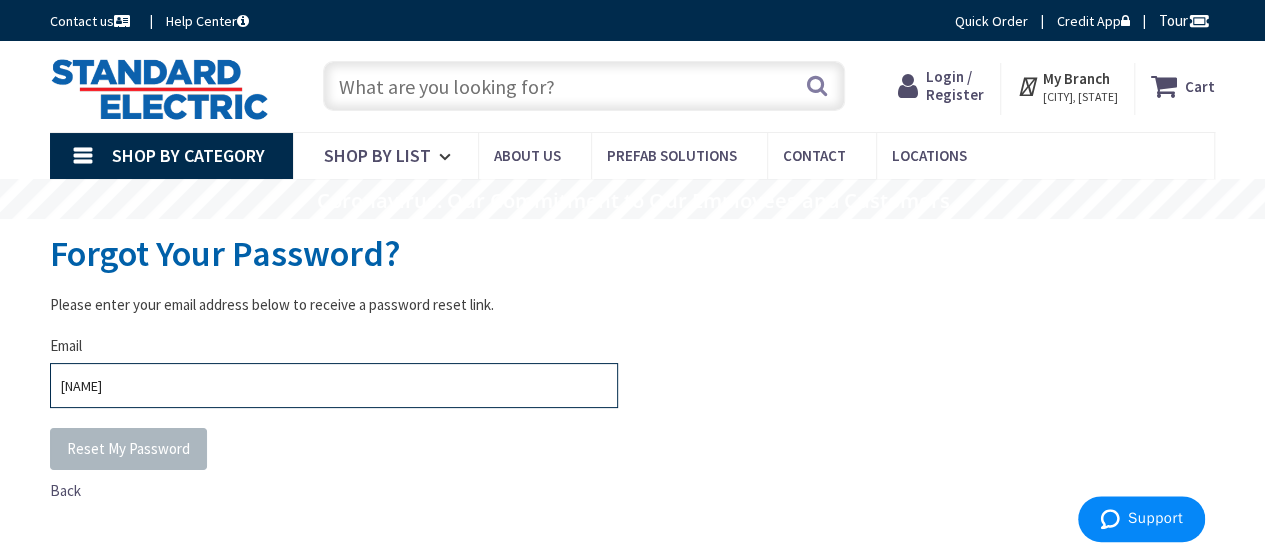 type on "brennancooling-heating@comcast.net" 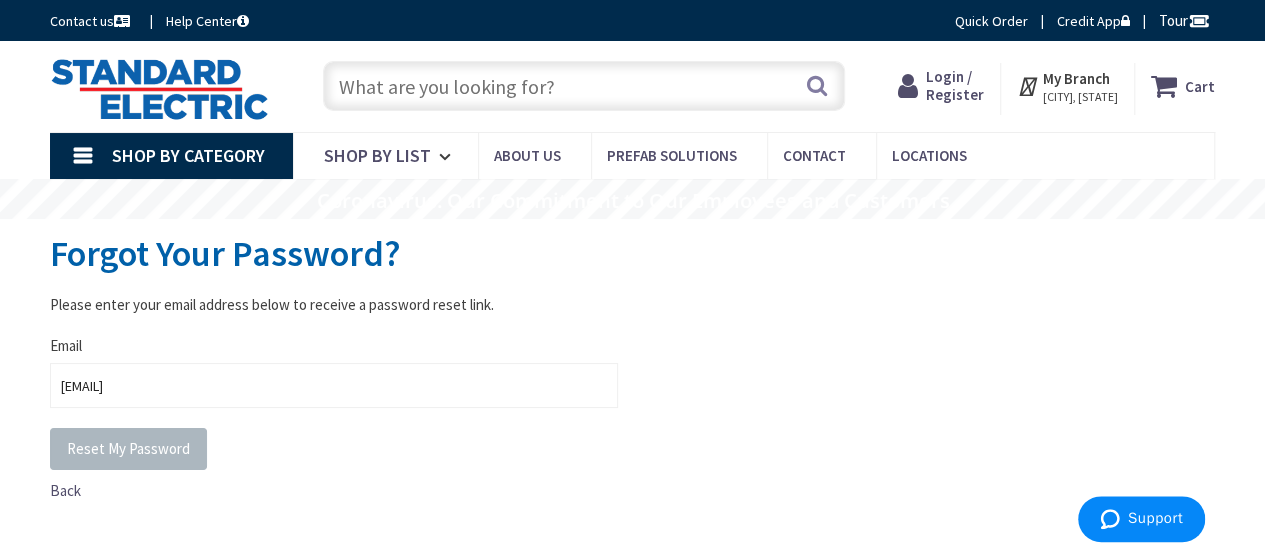 click on "Please enter your email address below to receive a password reset link.
Email
brennancooling-heating@comcast.net
Reset My Password
Back" at bounding box center (632, 397) 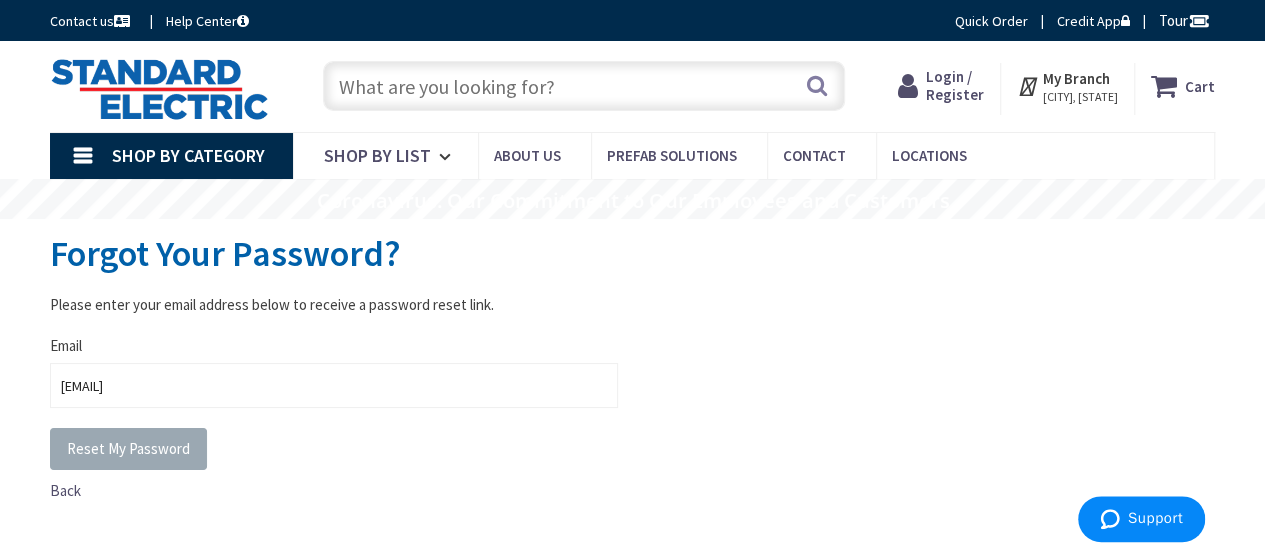 click on "Reset My Password" at bounding box center [128, 448] 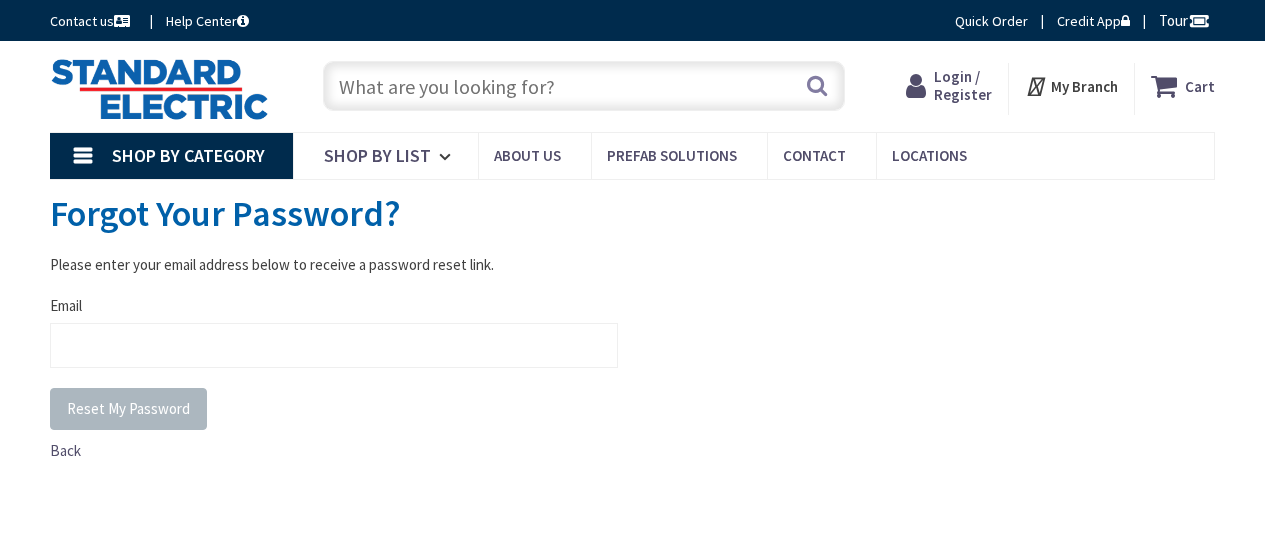 scroll, scrollTop: 0, scrollLeft: 0, axis: both 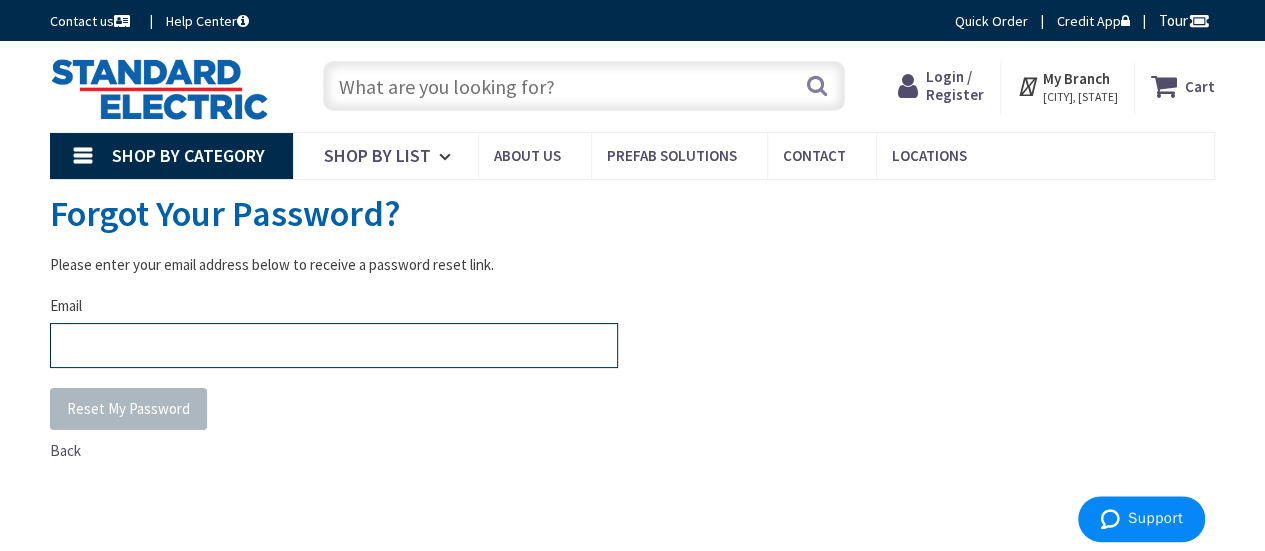 click on "Email" at bounding box center (334, 345) 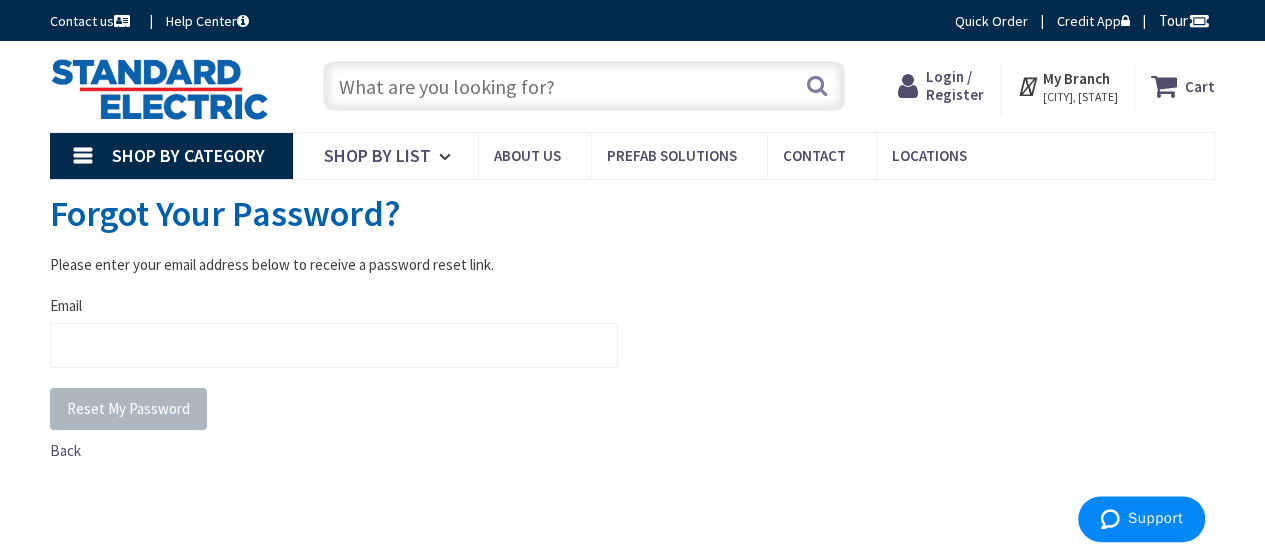 click on "Reset My Password" at bounding box center [334, 409] 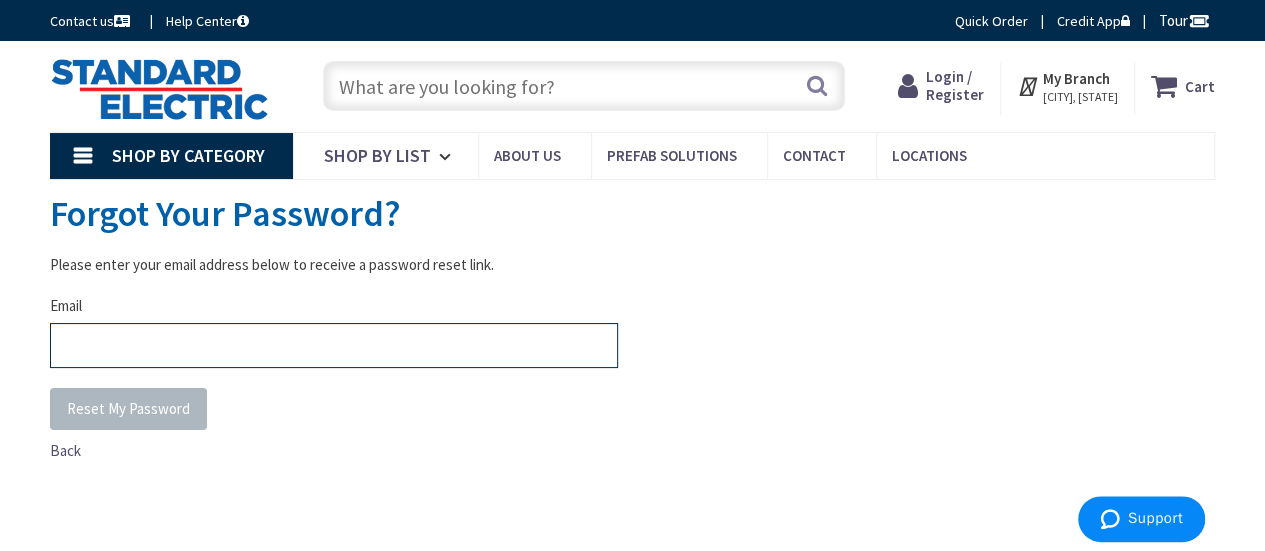 click on "Email" at bounding box center (334, 345) 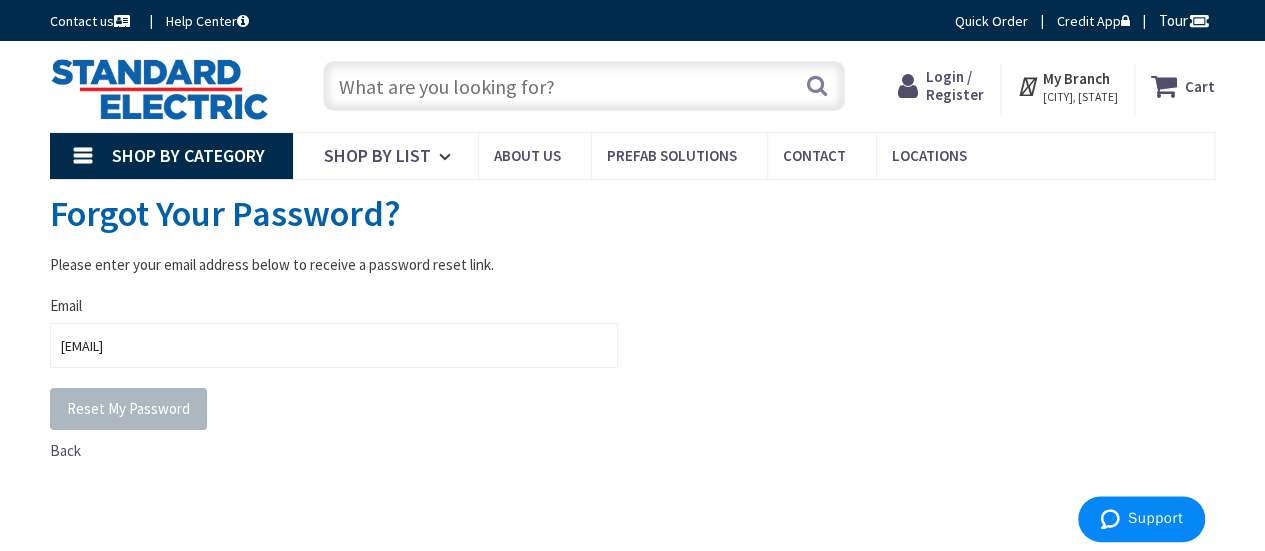 click on "Reset My Password" at bounding box center (334, 409) 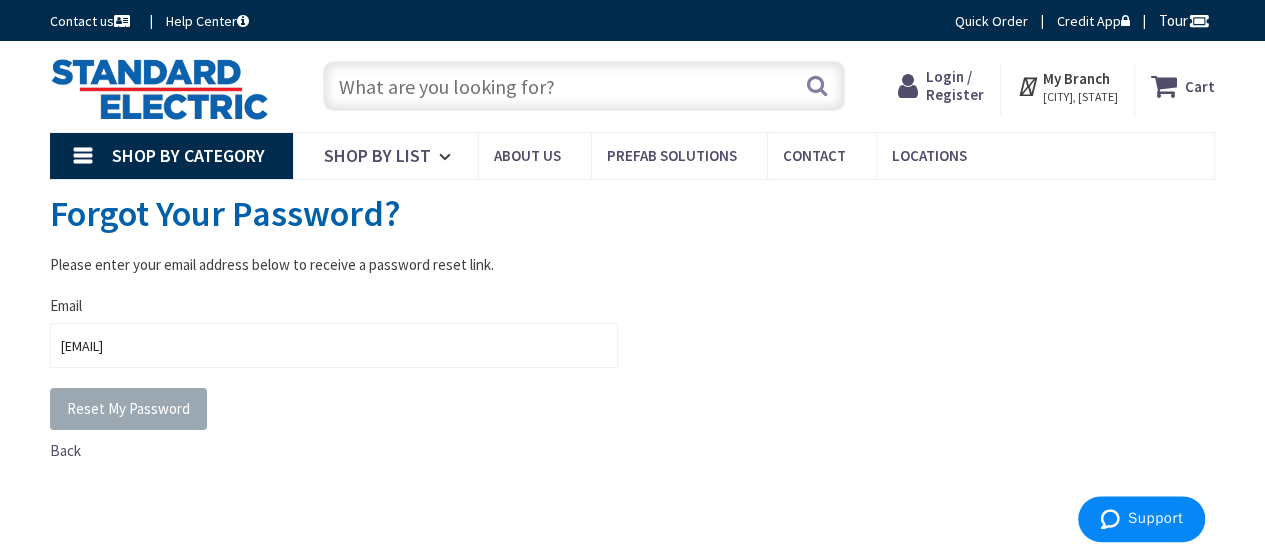 click on "Reset My Password" at bounding box center (128, 408) 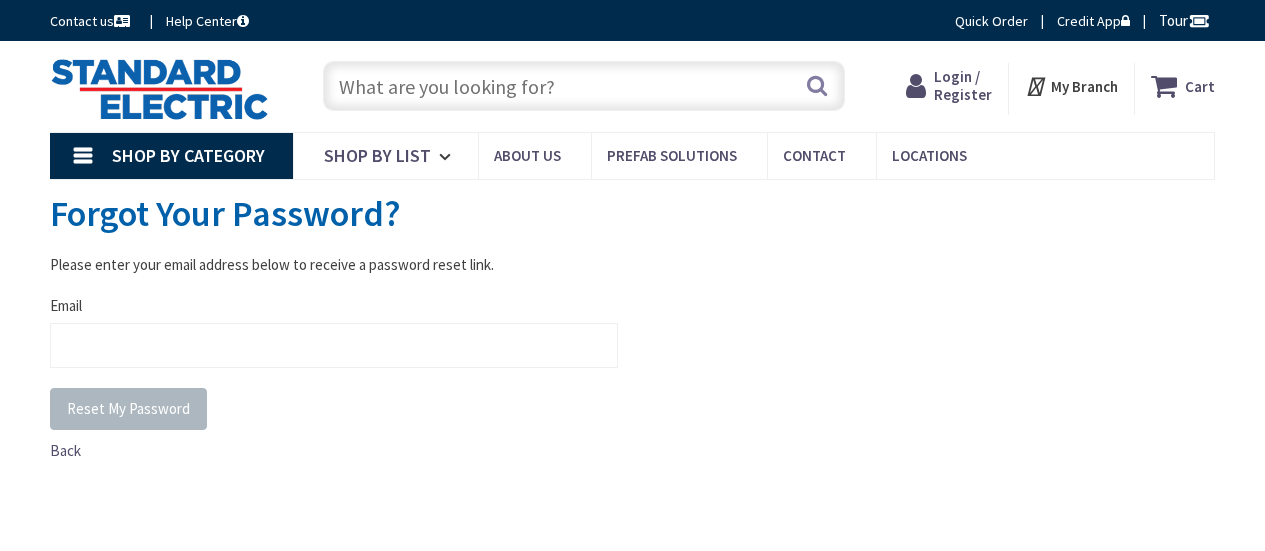 scroll, scrollTop: 0, scrollLeft: 0, axis: both 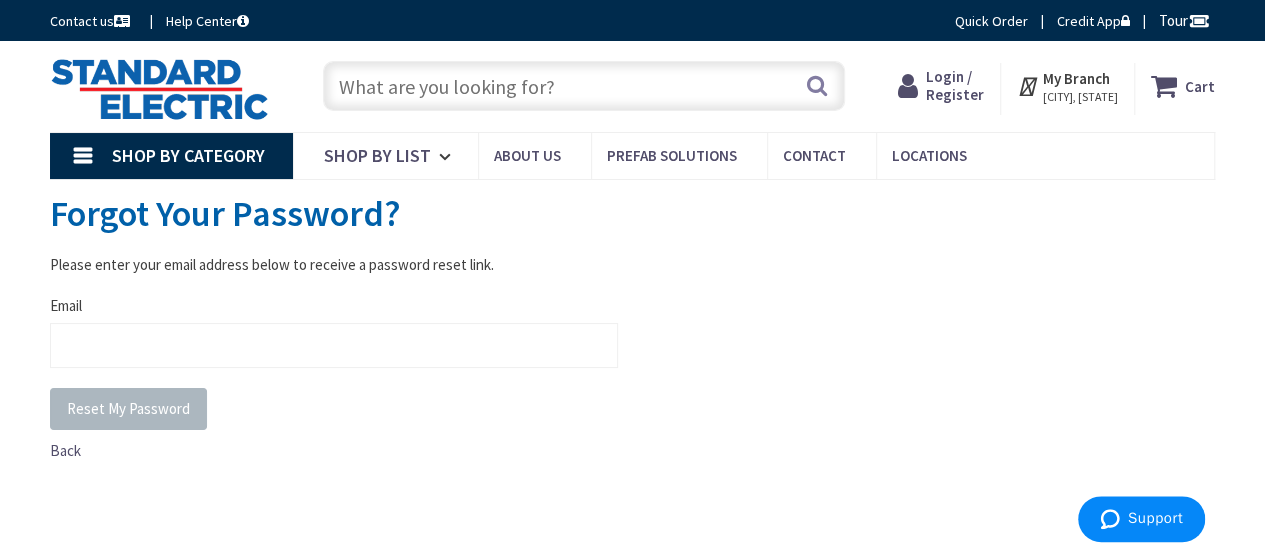 click on "Login / Register" at bounding box center [955, 85] 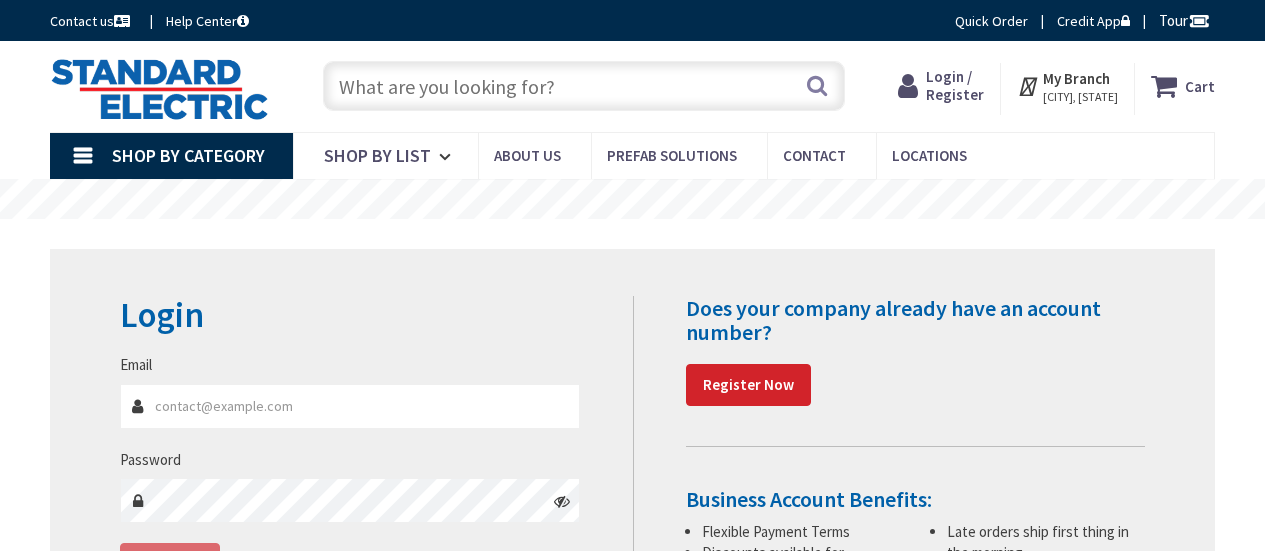 scroll, scrollTop: 0, scrollLeft: 0, axis: both 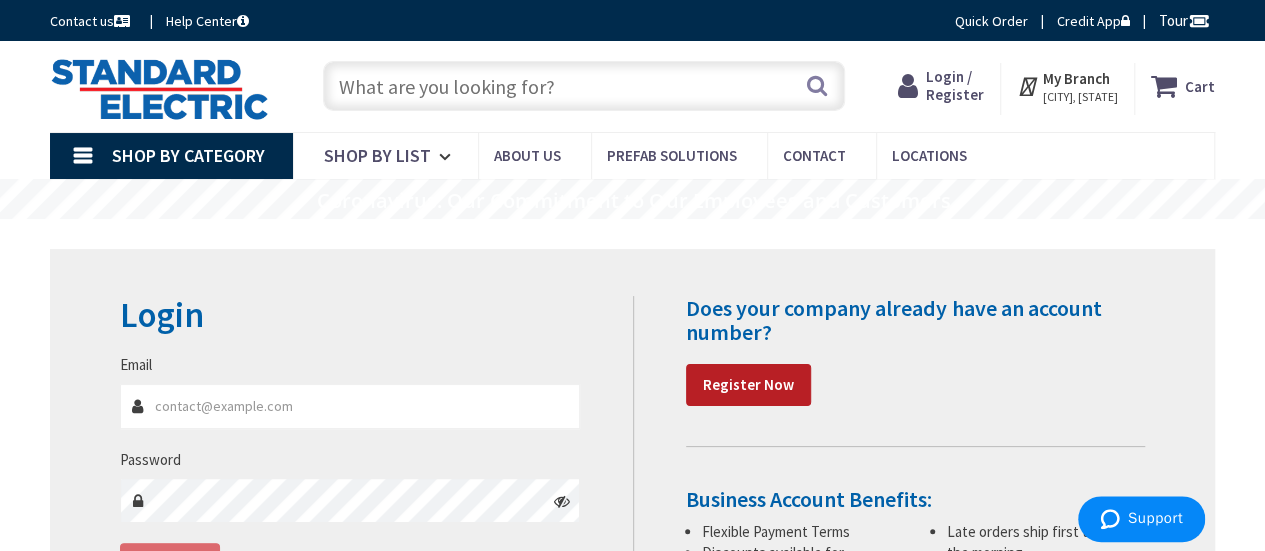 click on "Register Now" at bounding box center (748, 384) 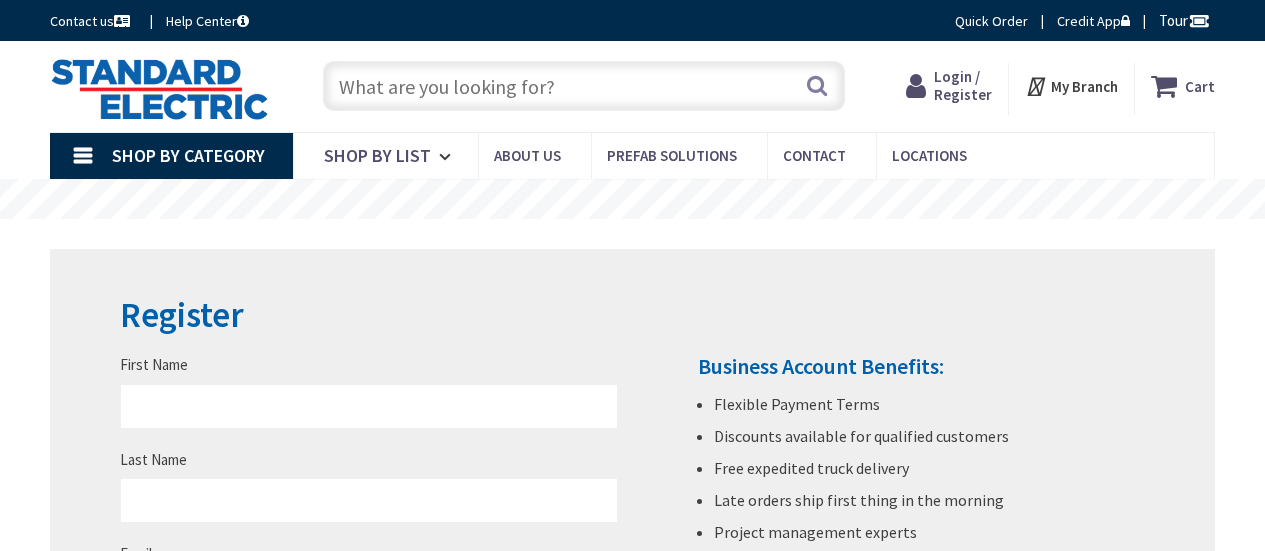 click on "First Name" at bounding box center [369, 406] 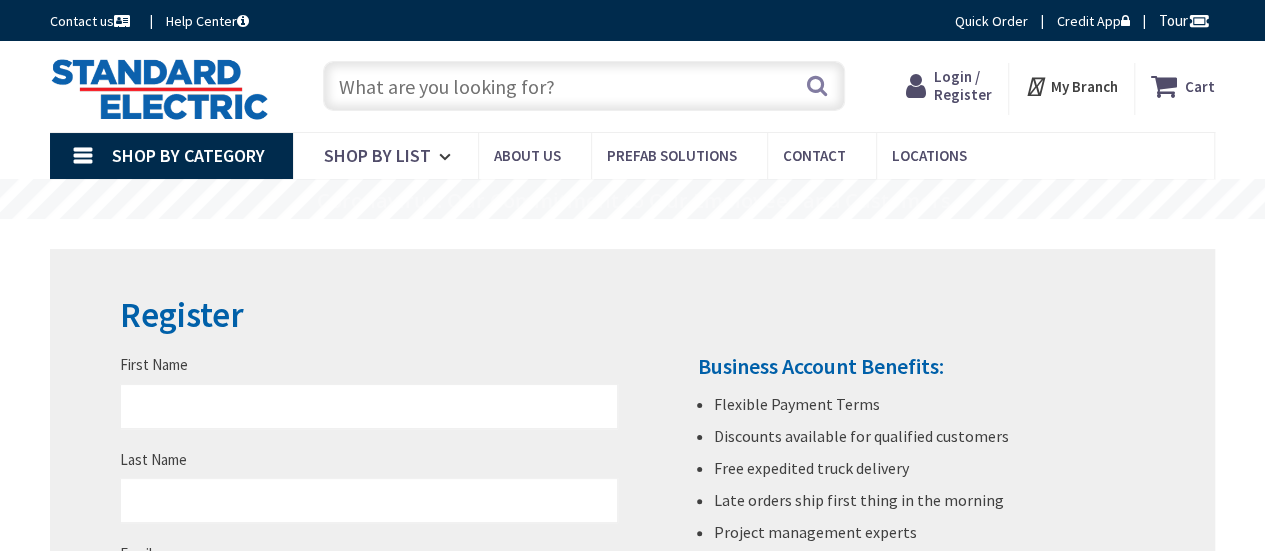 scroll, scrollTop: 0, scrollLeft: 0, axis: both 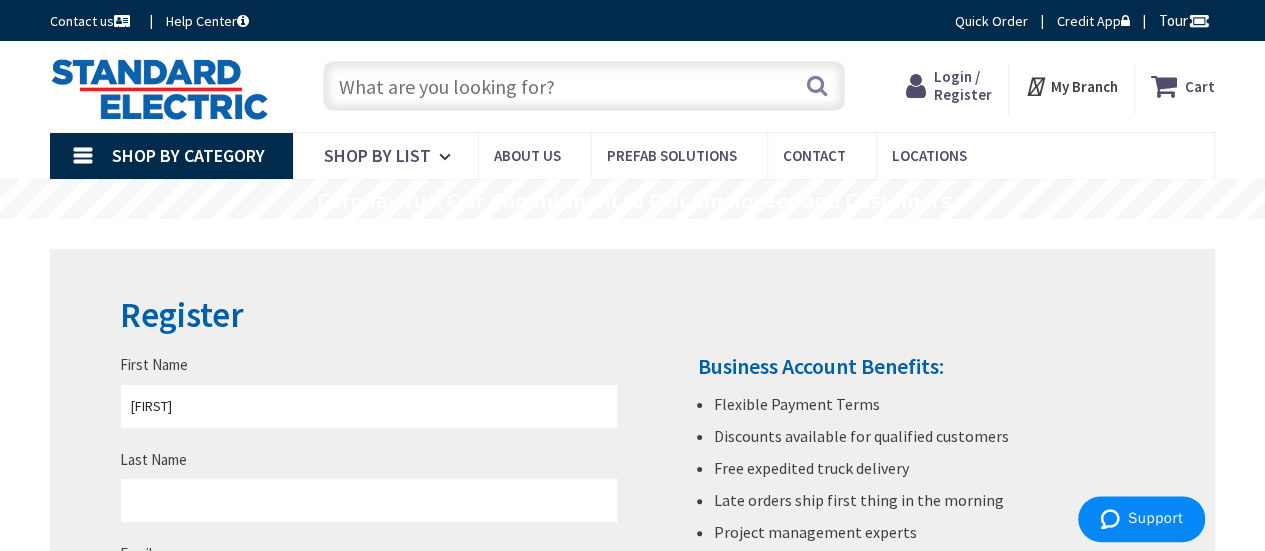type on "Timothy" 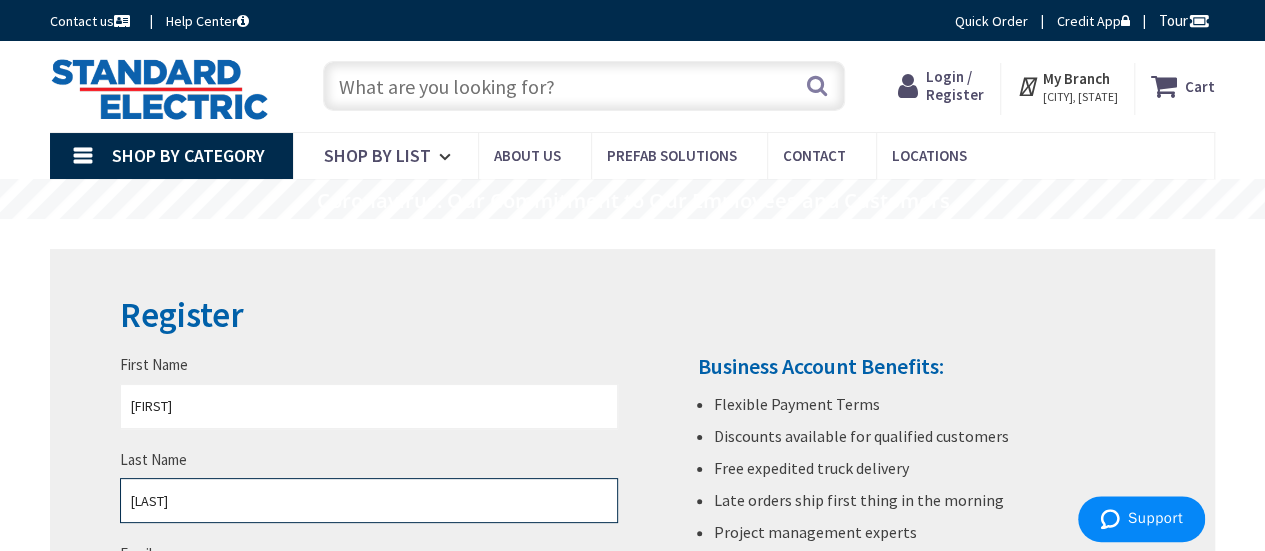 type on "Brennan" 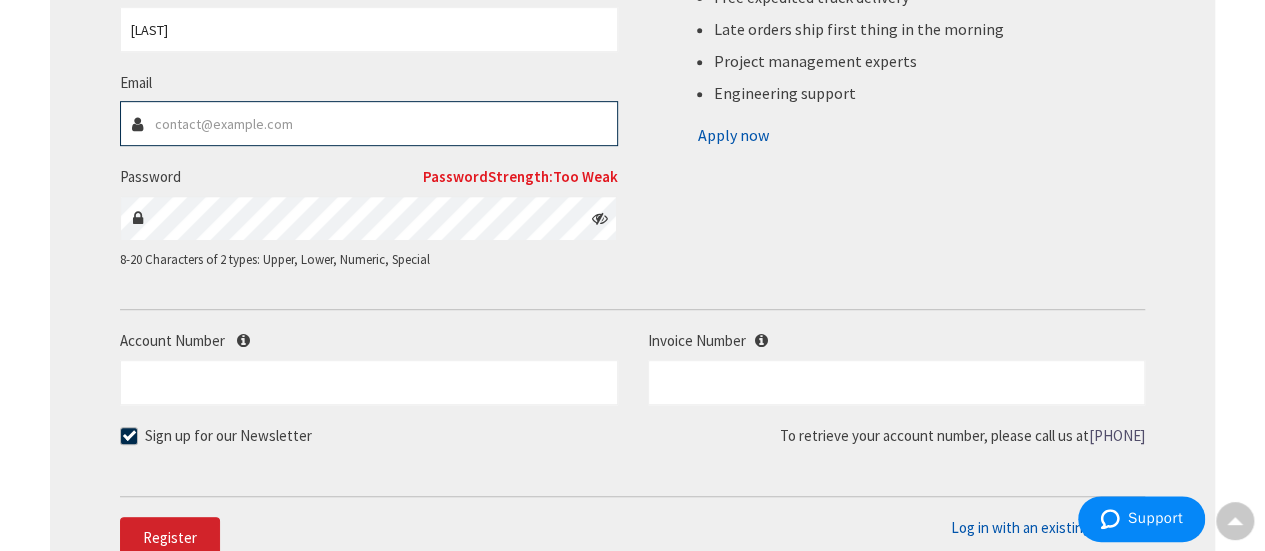 scroll, scrollTop: 518, scrollLeft: 0, axis: vertical 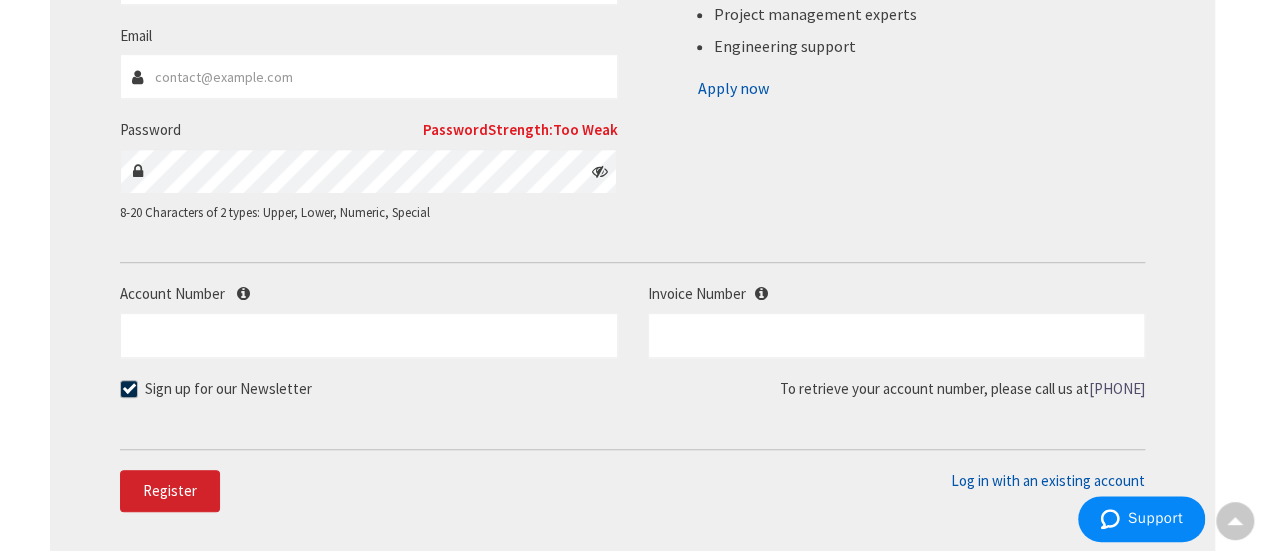 drag, startPoint x: 127, startPoint y: 386, endPoint x: 254, endPoint y: 351, distance: 131.73459 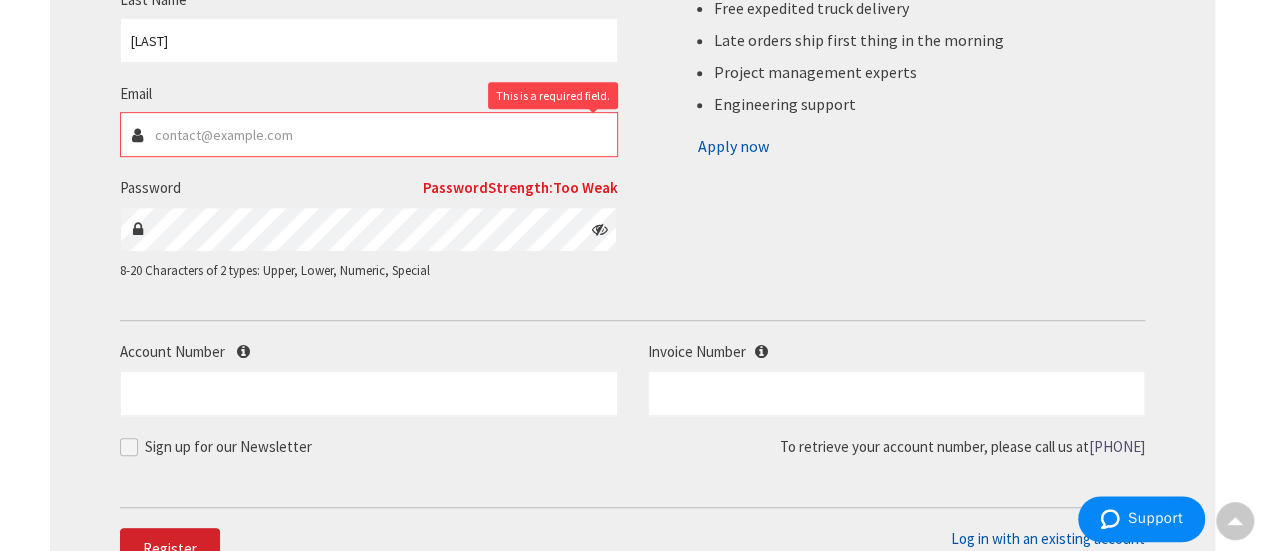 scroll, scrollTop: 418, scrollLeft: 0, axis: vertical 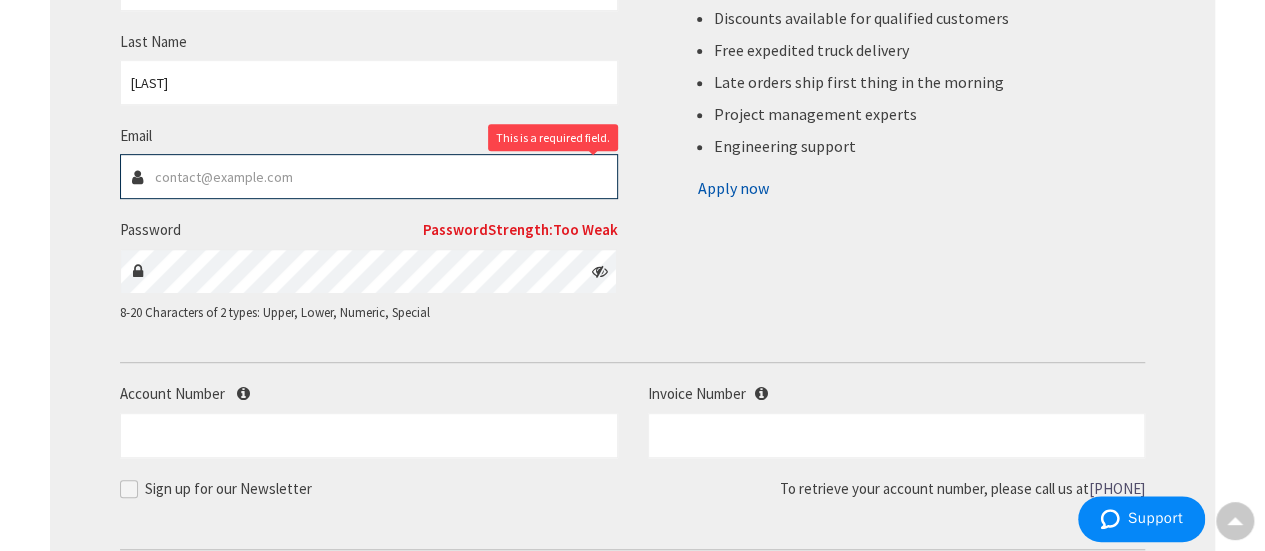 click on "Email" at bounding box center [369, 176] 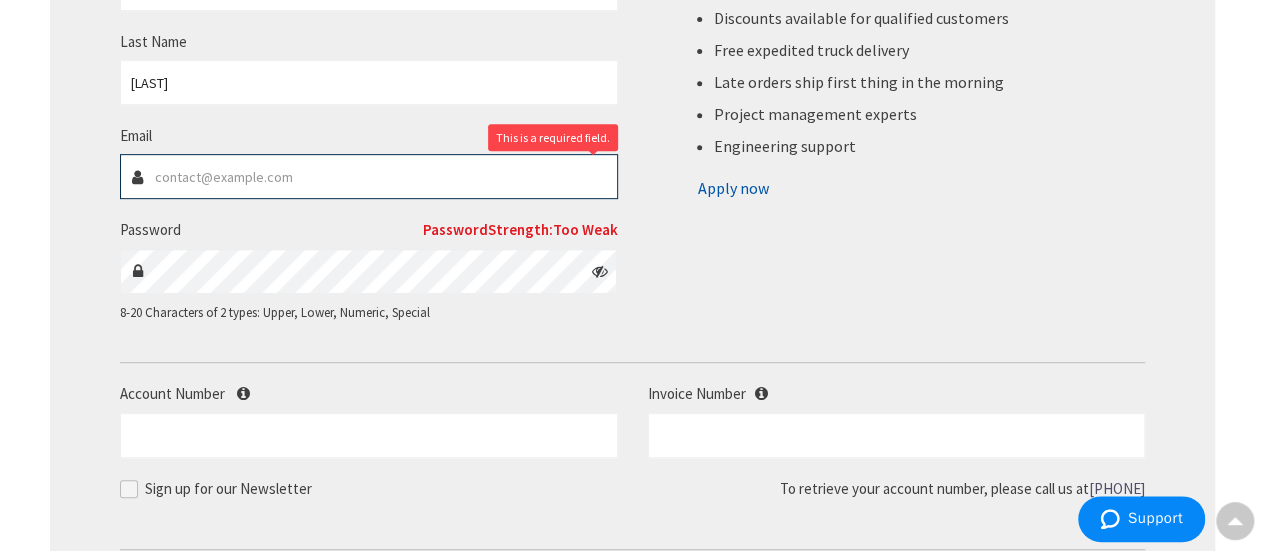 type on "brennancooling-heating@comcast.net" 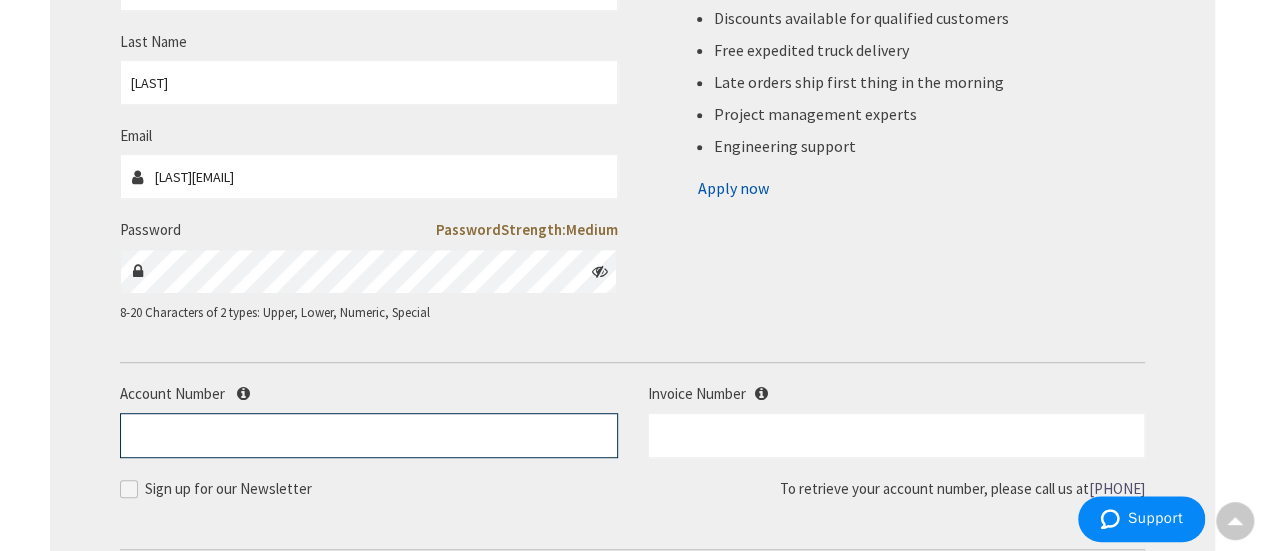 click on "Account Number" at bounding box center [369, 435] 